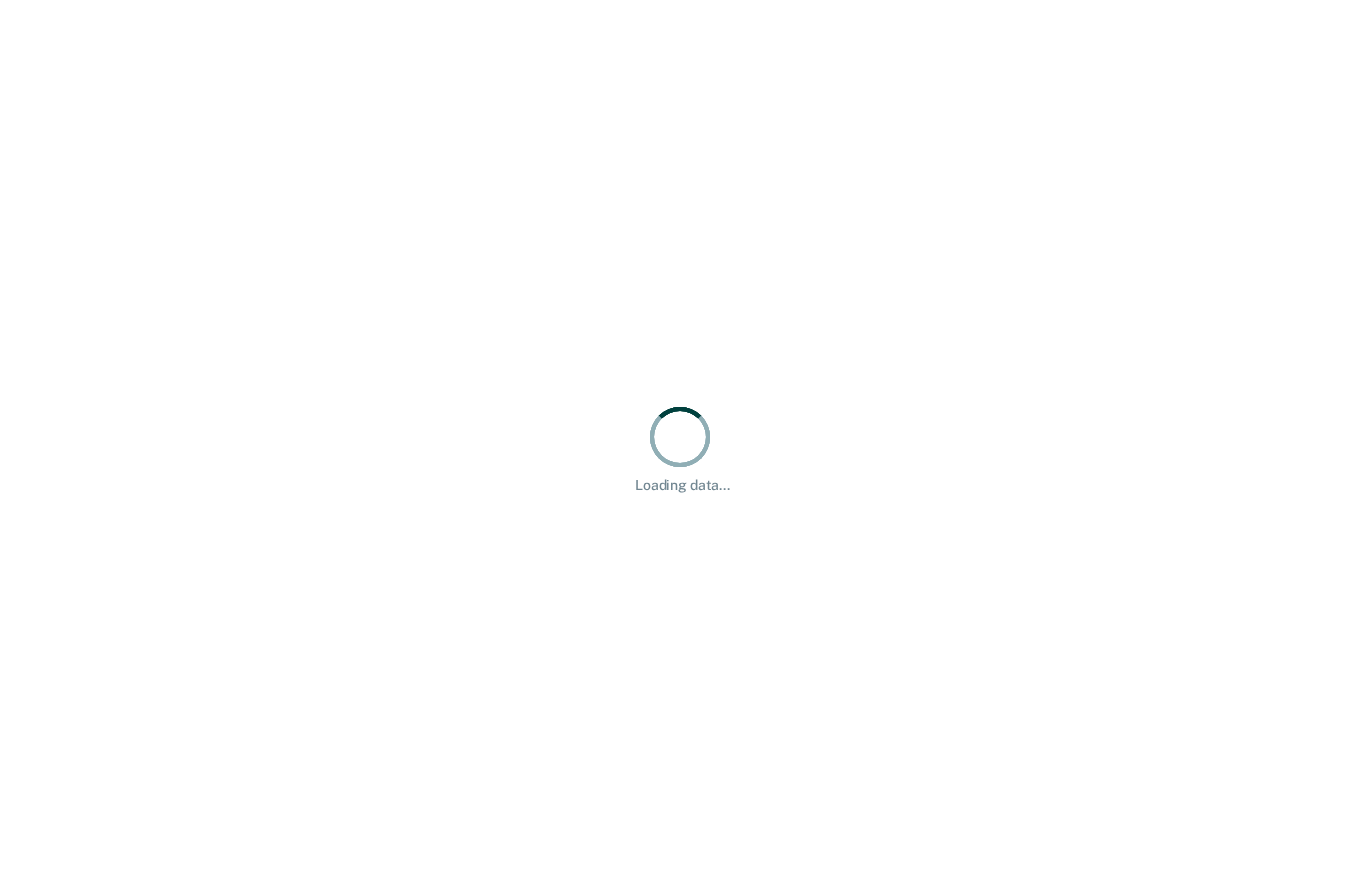 scroll, scrollTop: 0, scrollLeft: 0, axis: both 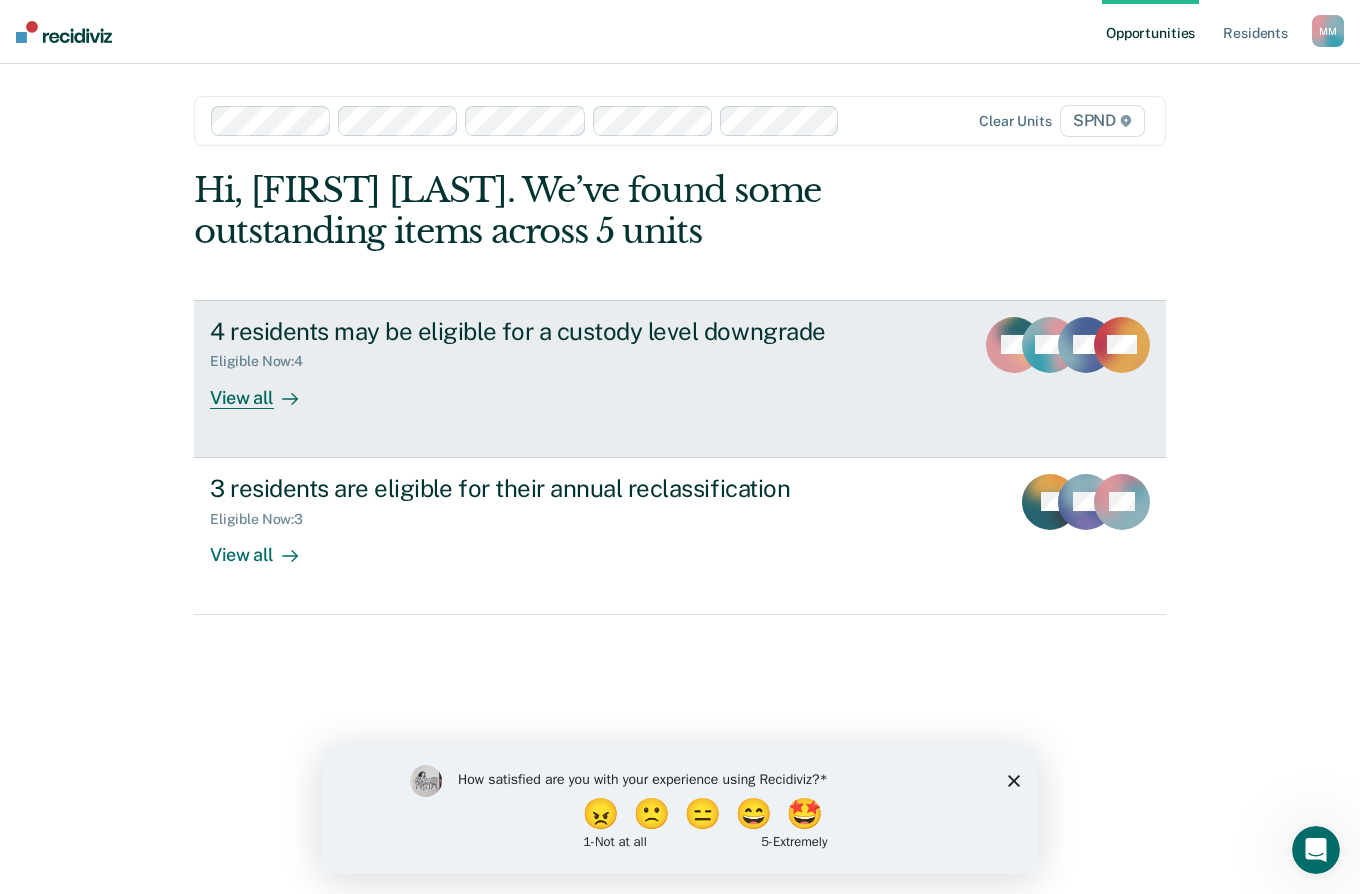 click on "View all" at bounding box center (266, 389) 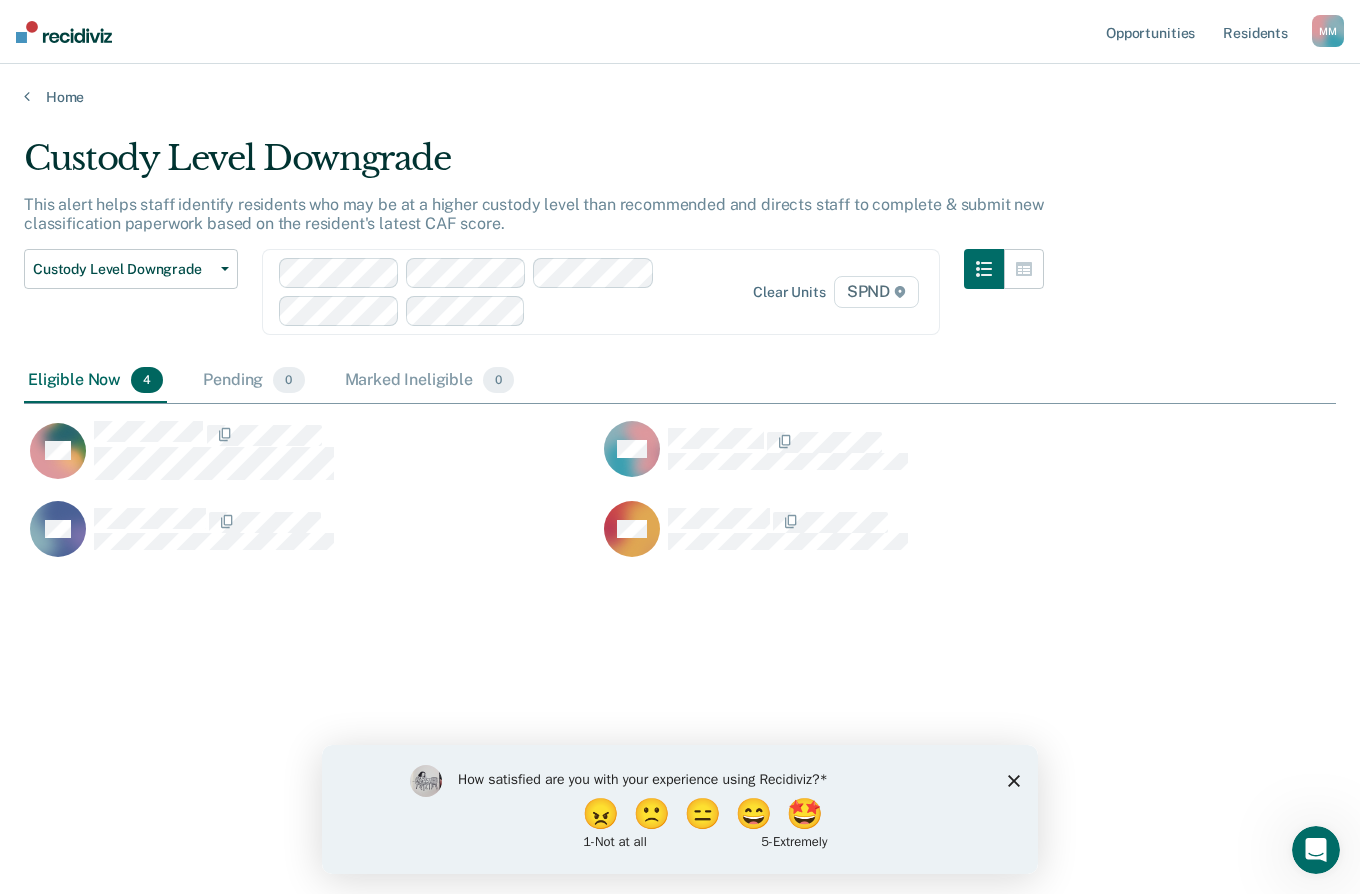 scroll, scrollTop: 16, scrollLeft: 16, axis: both 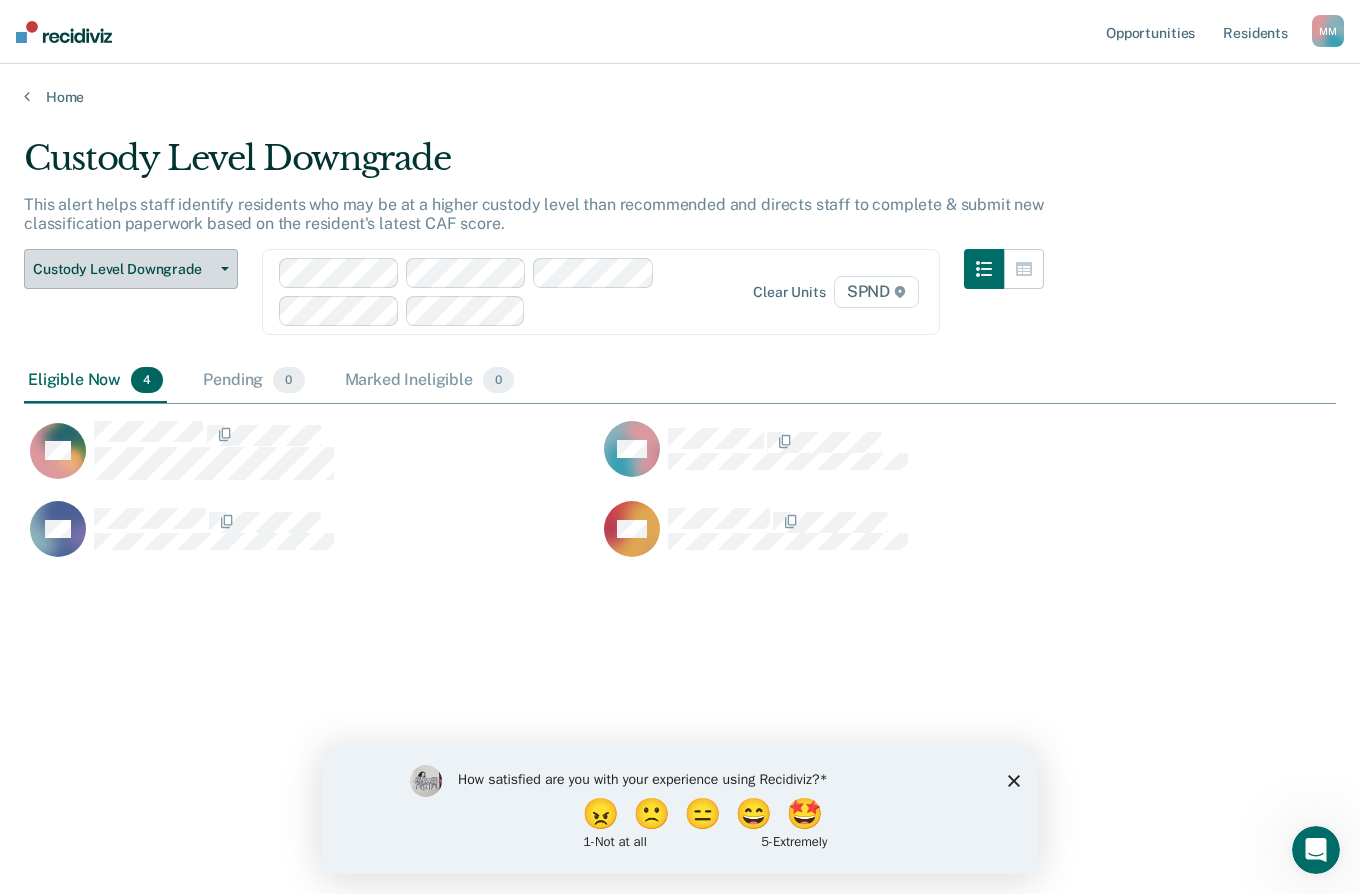 click at bounding box center (225, 269) 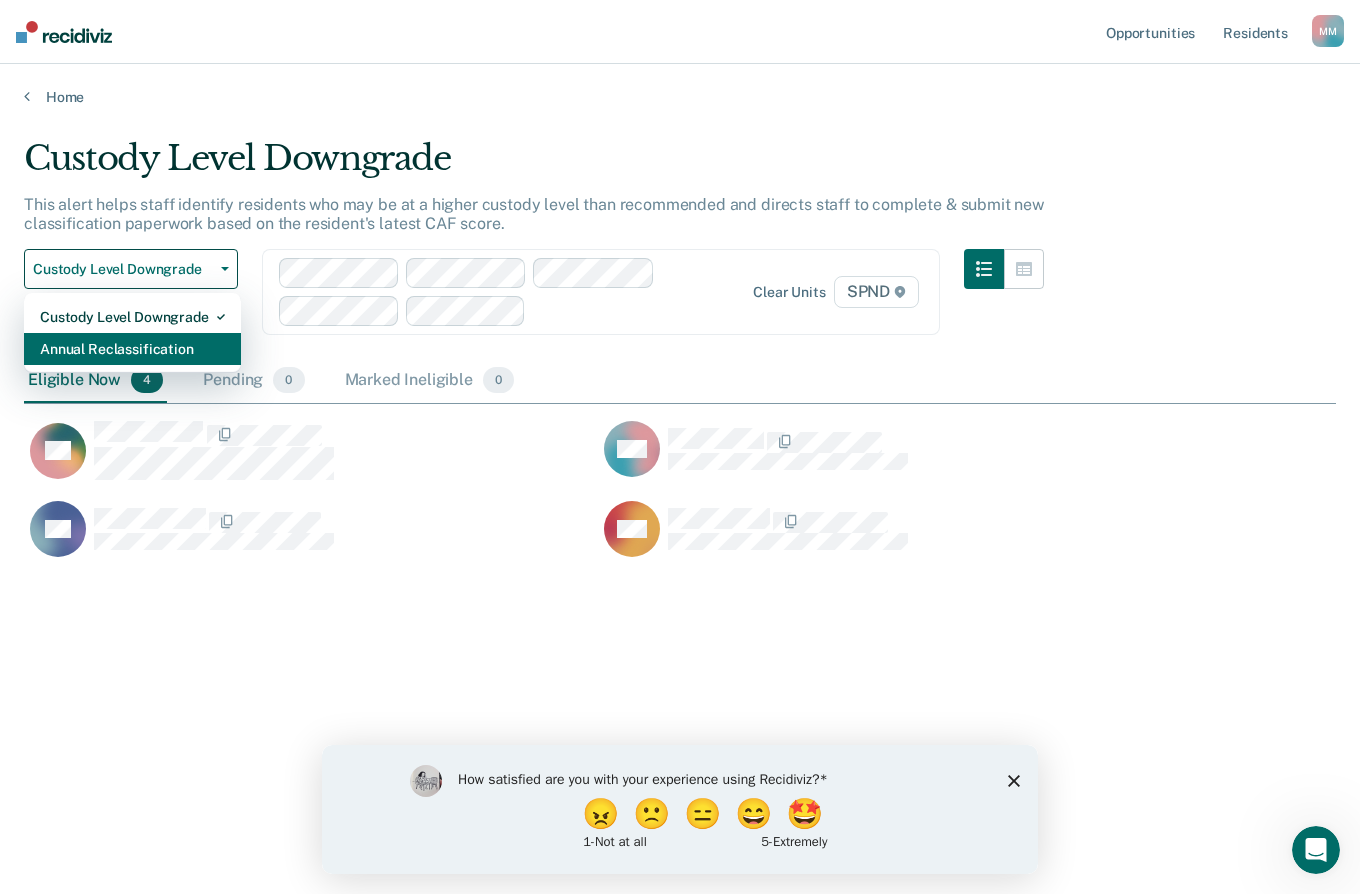 click on "Annual Reclassification" at bounding box center (132, 317) 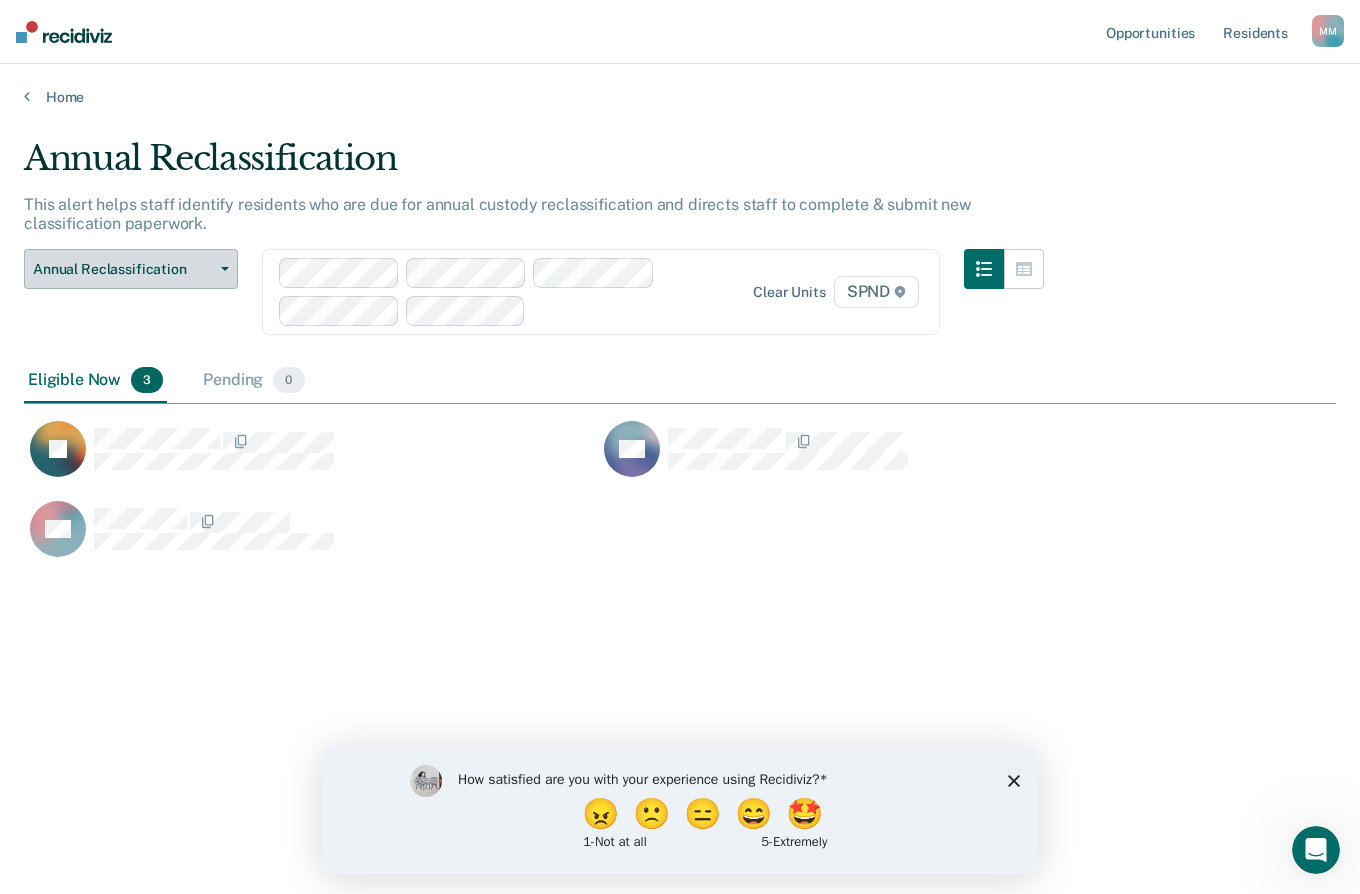click on "Annual Reclassification" at bounding box center (131, 269) 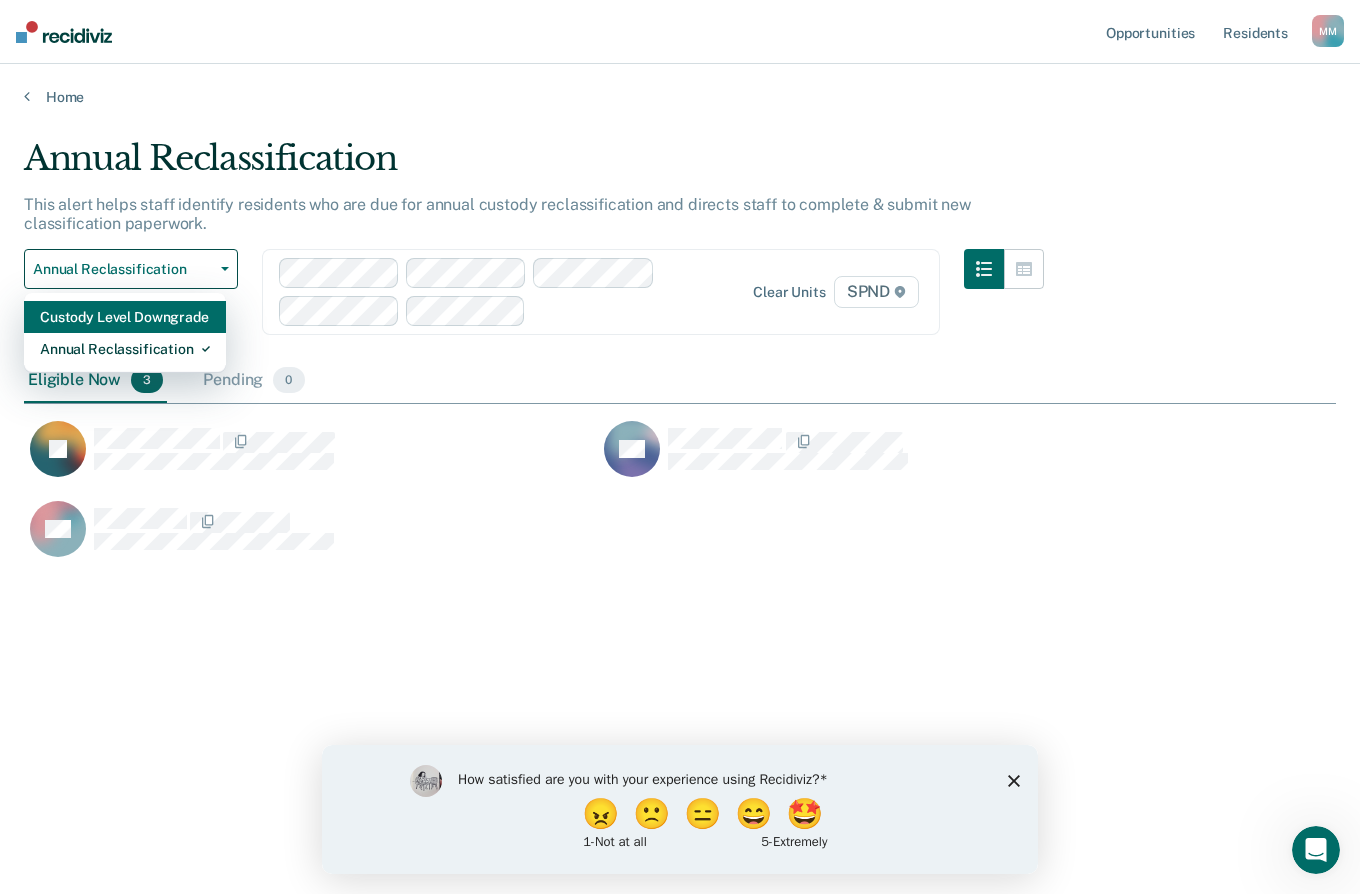 click on "Custody Level Downgrade" at bounding box center (125, 317) 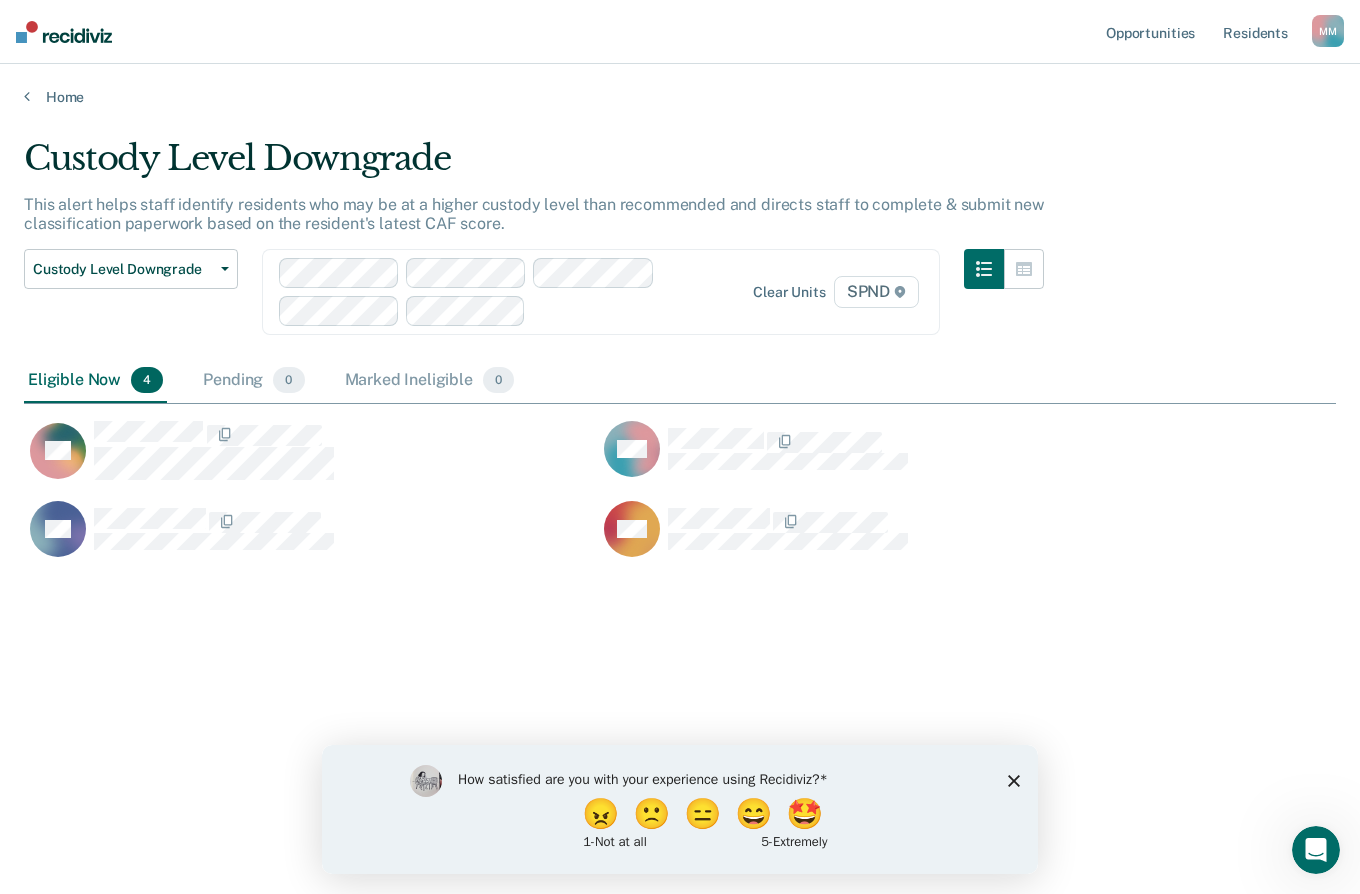 click on "Custody Level Downgrade   This alert helps staff identify residents who may be at a higher custody level than recommended and directs staff to complete & submit new classification paperwork based on the resident's latest CAF score. Custody Level Downgrade Custody Level Downgrade Annual Reclassification Clear   units SPND   Eligible Now 4 Pending 0 Marked Ineligible 0
To pick up a draggable item, press the space bar.
While dragging, use the arrow keys to move the item.
Press space again to drop the item in its new position, or press escape to cancel.
TG   CW   RG   RW" at bounding box center (680, 441) 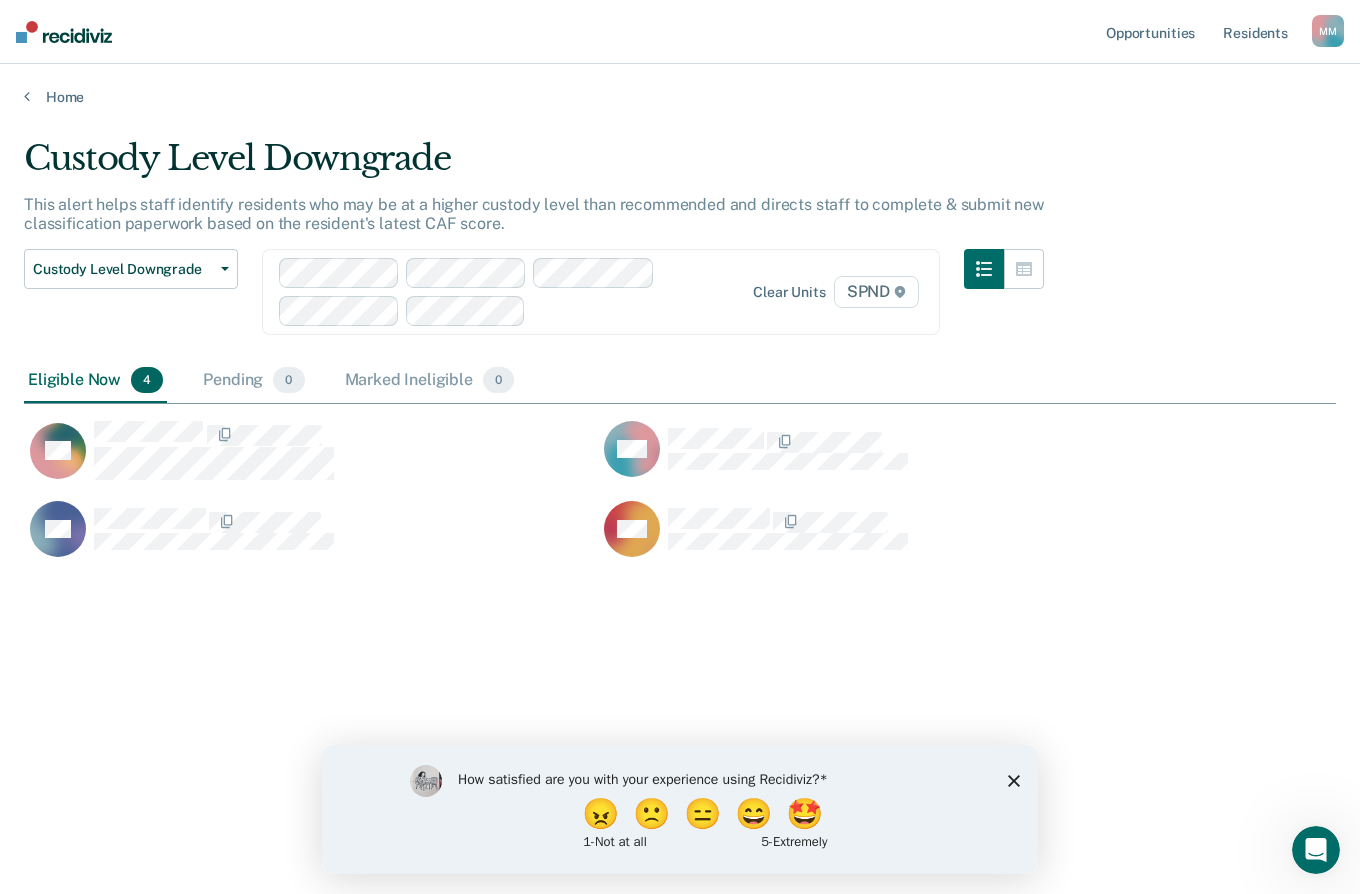 click on "Custody Level Downgrade   This alert helps staff identify residents who may be at a higher custody level than recommended and directs staff to complete & submit new classification paperwork based on the resident's latest CAF score. Custody Level Downgrade Custody Level Downgrade Annual Reclassification Clear   units SPND   Eligible Now 4 Pending 0 Marked Ineligible 0
To pick up a draggable item, press the space bar.
While dragging, use the arrow keys to move the item.
Press space again to drop the item in its new position, or press escape to cancel.
TG   CW   RG   RW" at bounding box center [680, 441] 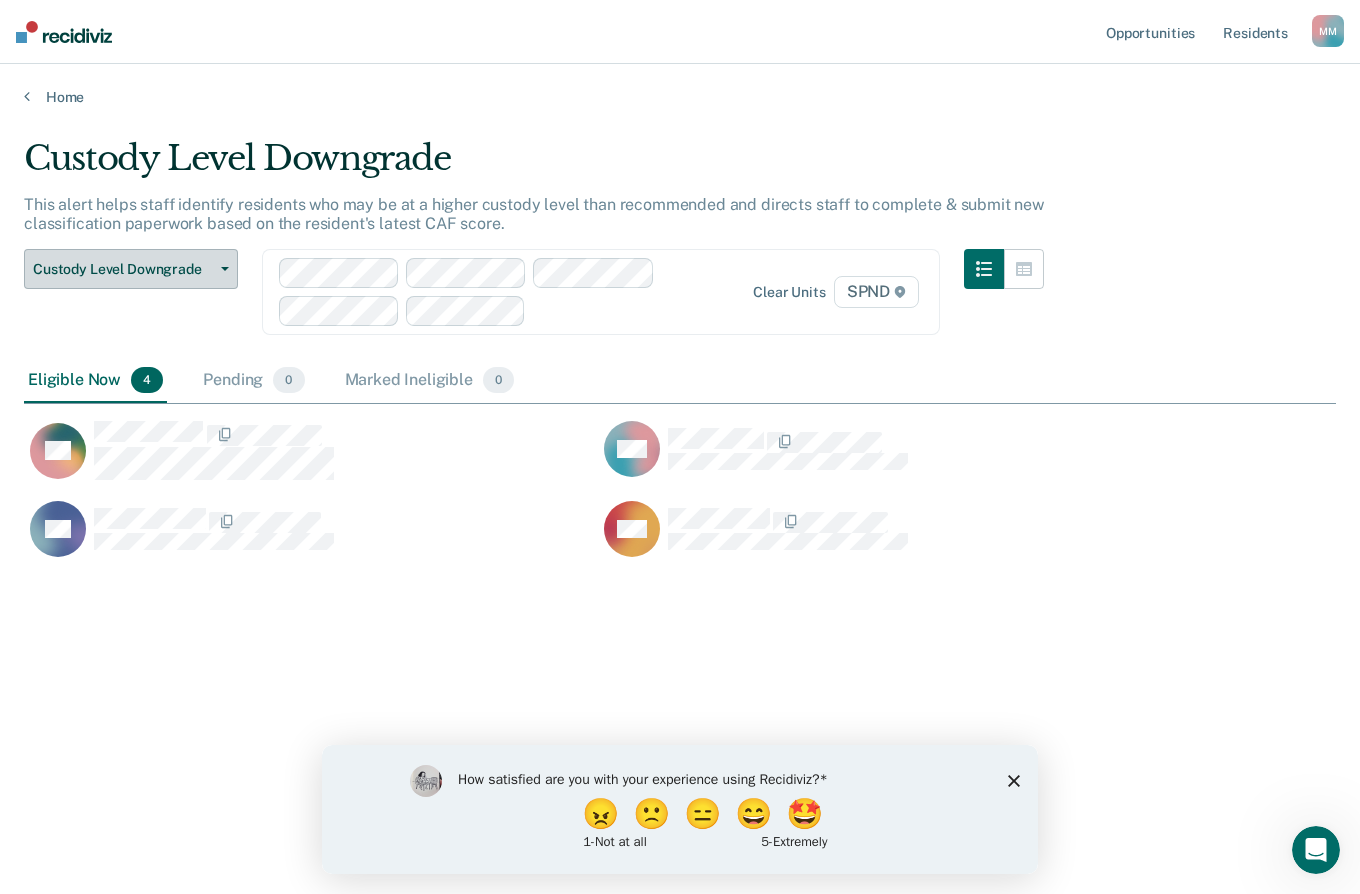 click at bounding box center [221, 269] 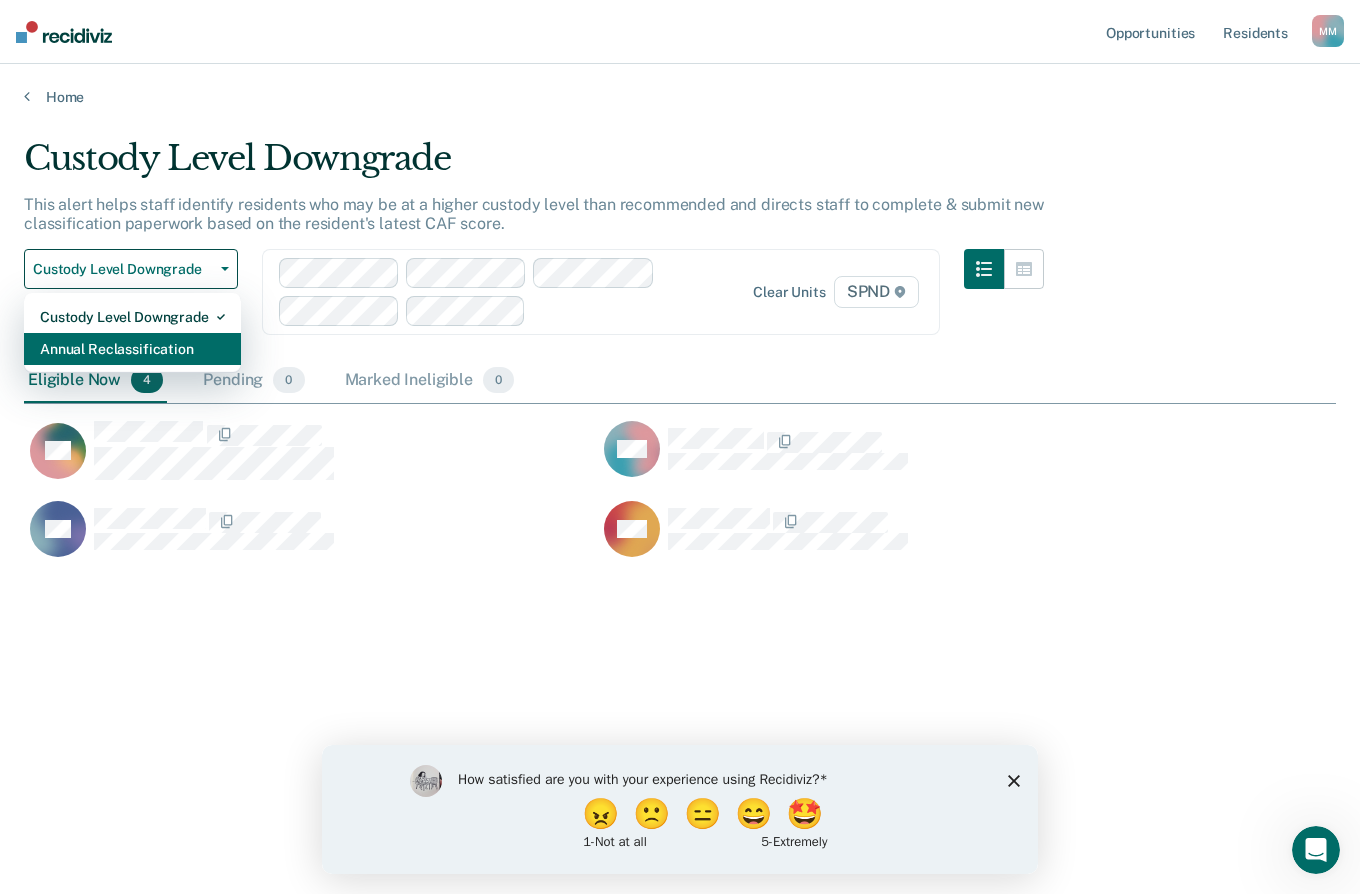 click on "Annual Reclassification" at bounding box center [132, 317] 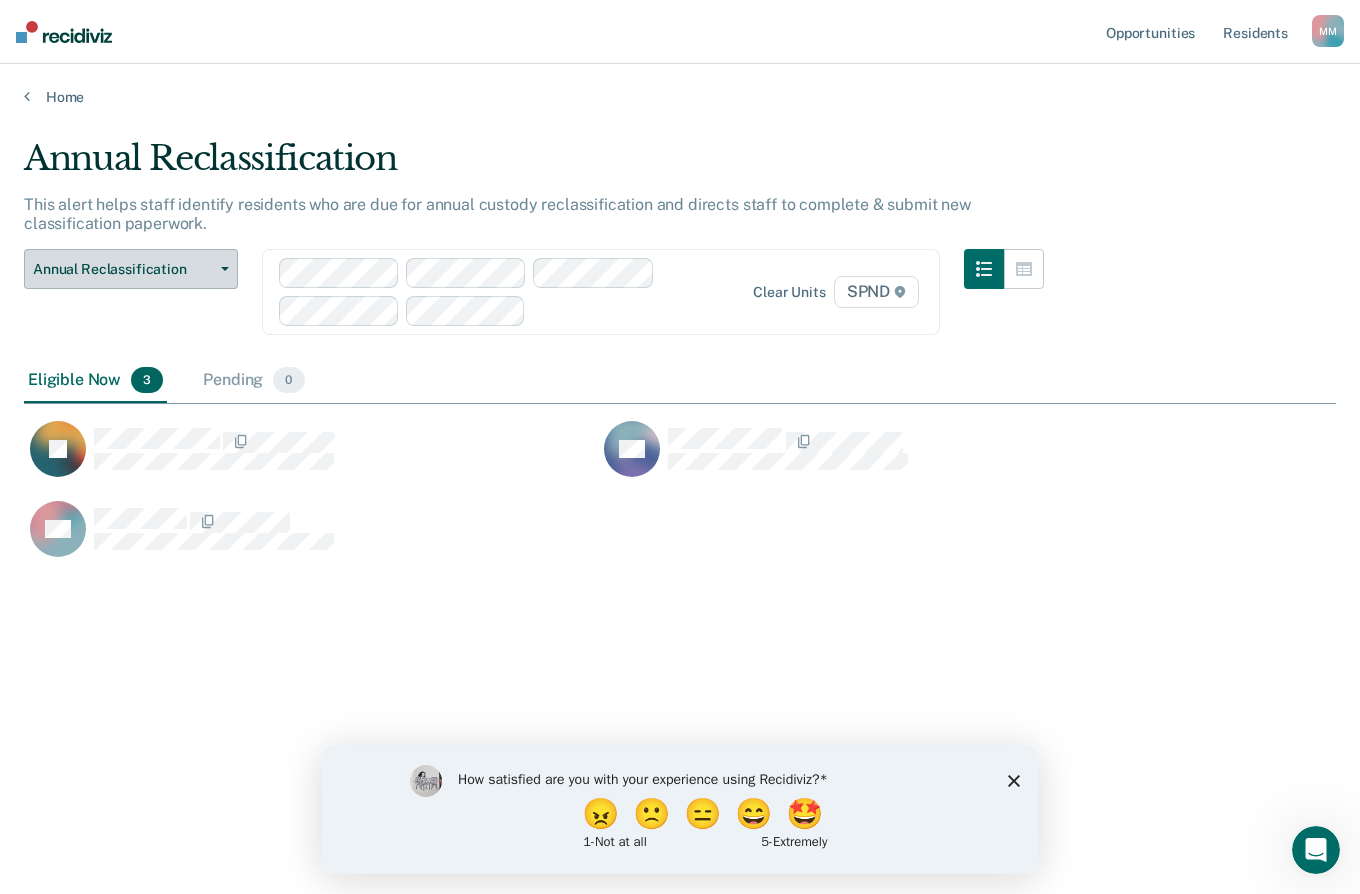 click on "Annual Reclassification" at bounding box center (131, 269) 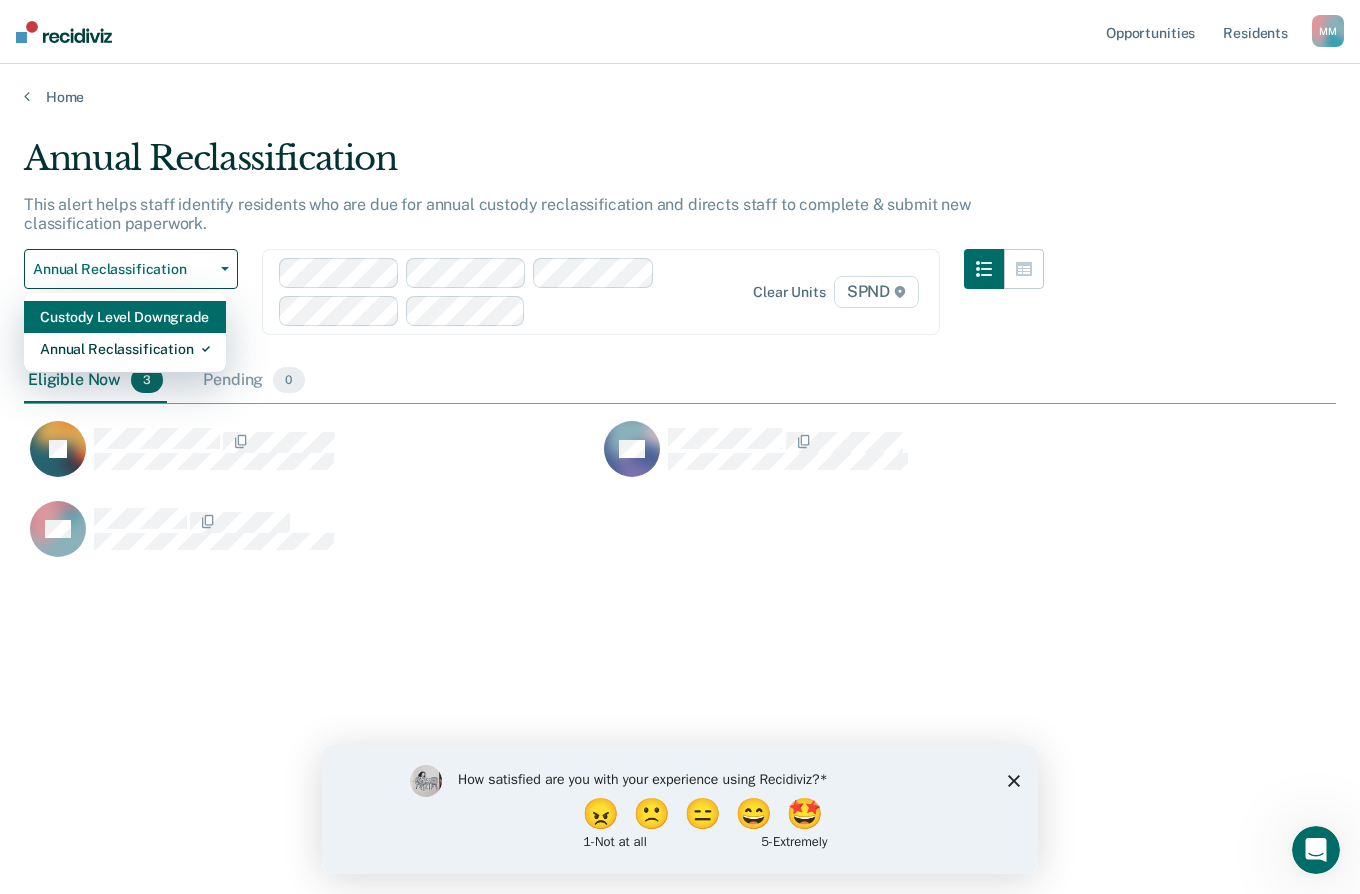 click on "Custody Level Downgrade" at bounding box center (125, 317) 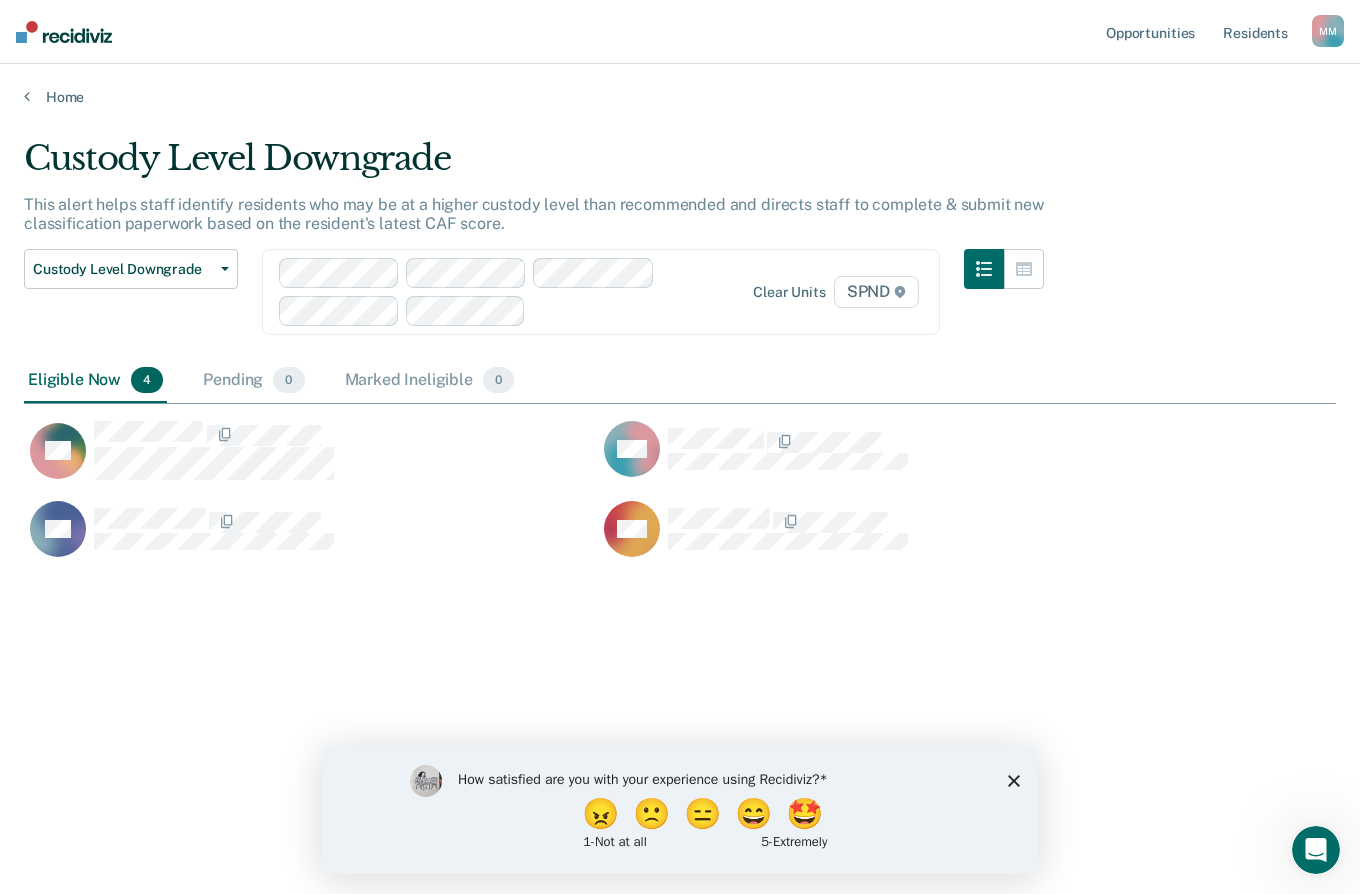 click on "Custody Level Downgrade   This alert helps staff identify residents who may be at a higher custody level than recommended and directs staff to complete & submit new classification paperwork based on the resident's latest CAF score. Custody Level Downgrade Custody Level Downgrade Annual Reclassification Clear   units SPND   Eligible Now 4 Pending 0 Marked Ineligible 0
To pick up a draggable item, press the space bar.
While dragging, use the arrow keys to move the item.
Press space again to drop the item in its new position, or press escape to cancel.
TG   CW   RG   RW" at bounding box center (680, 441) 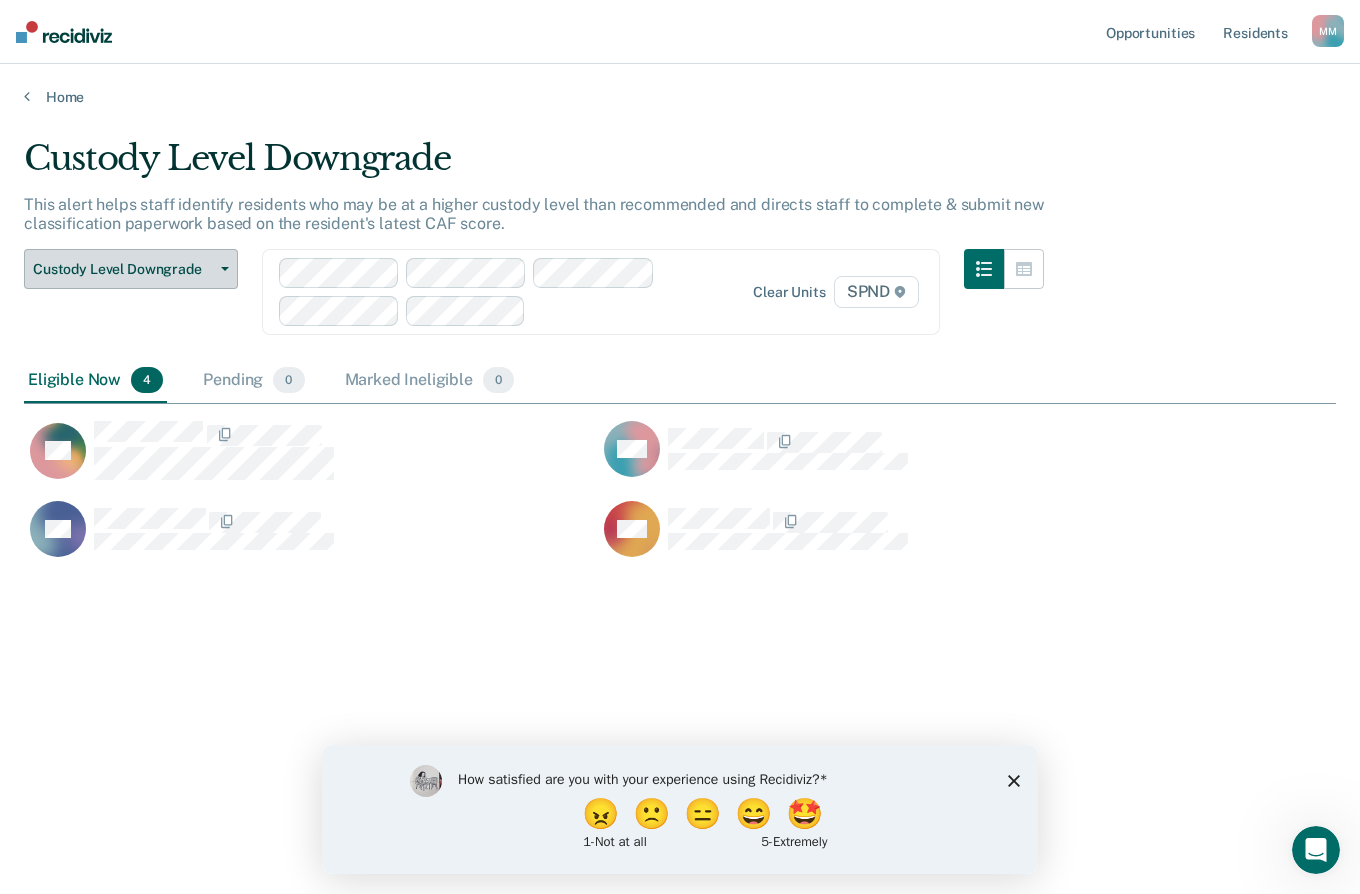 click on "Custody Level Downgrade" at bounding box center [131, 269] 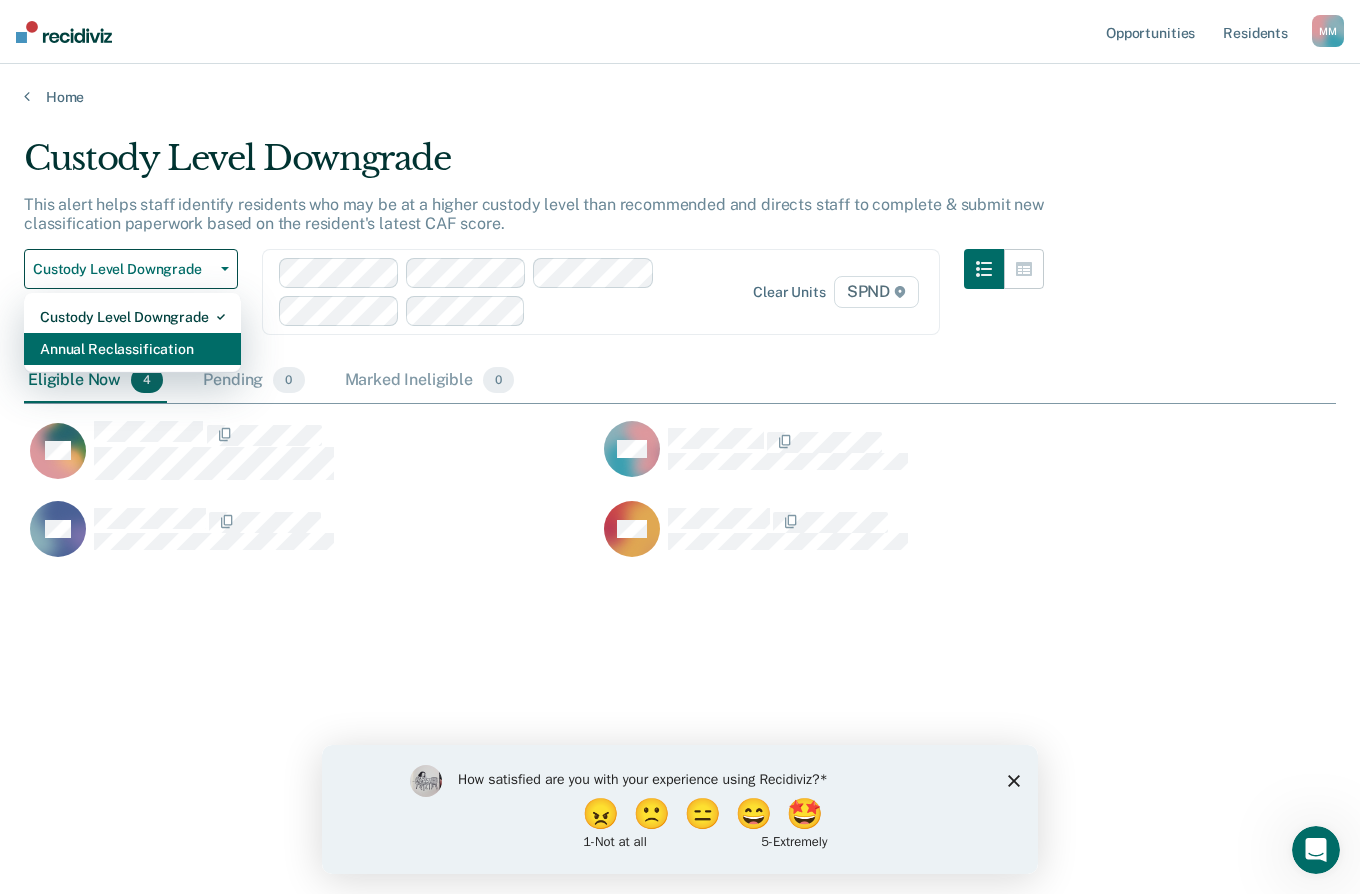 click on "Annual Reclassification" at bounding box center (132, 317) 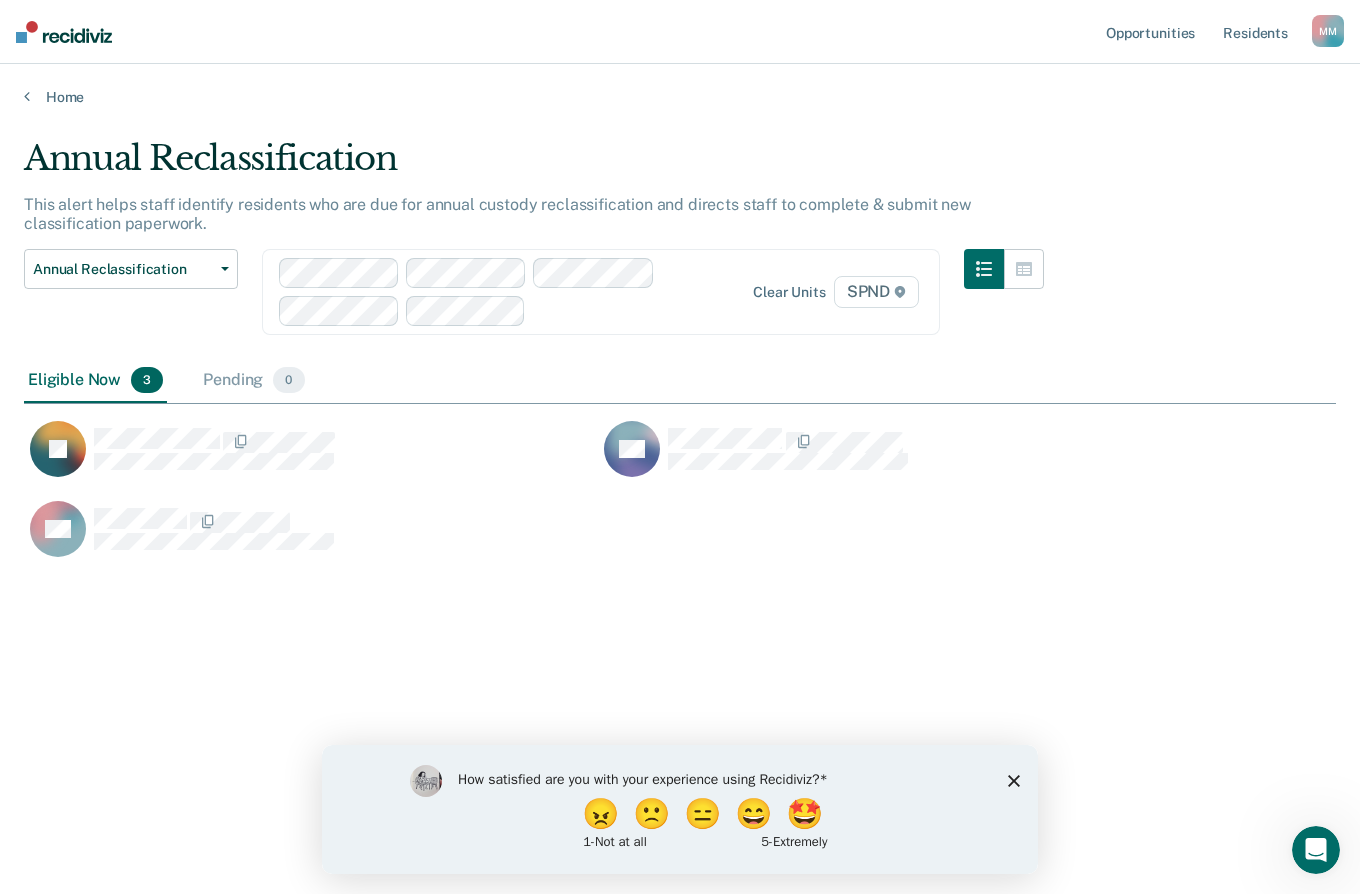 click on "Home" at bounding box center (680, 85) 